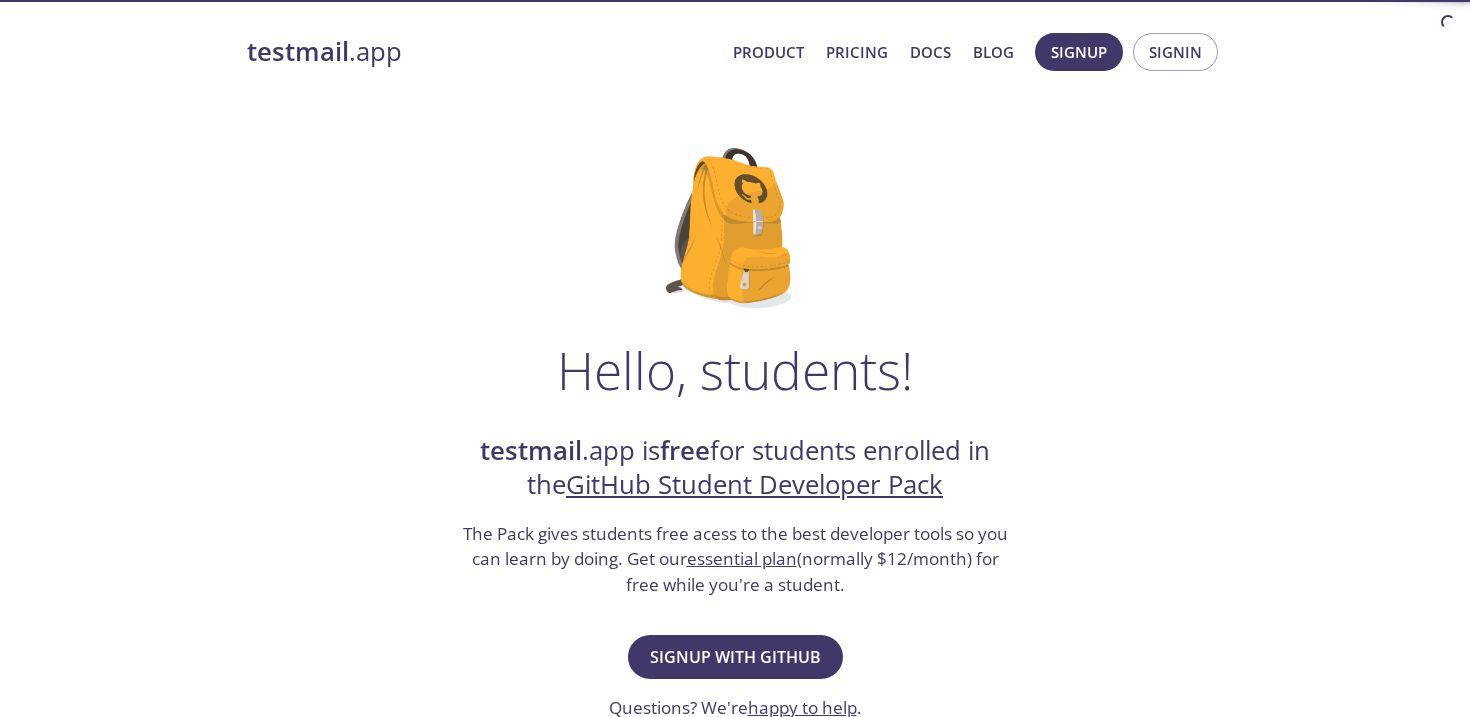 scroll, scrollTop: 0, scrollLeft: 0, axis: both 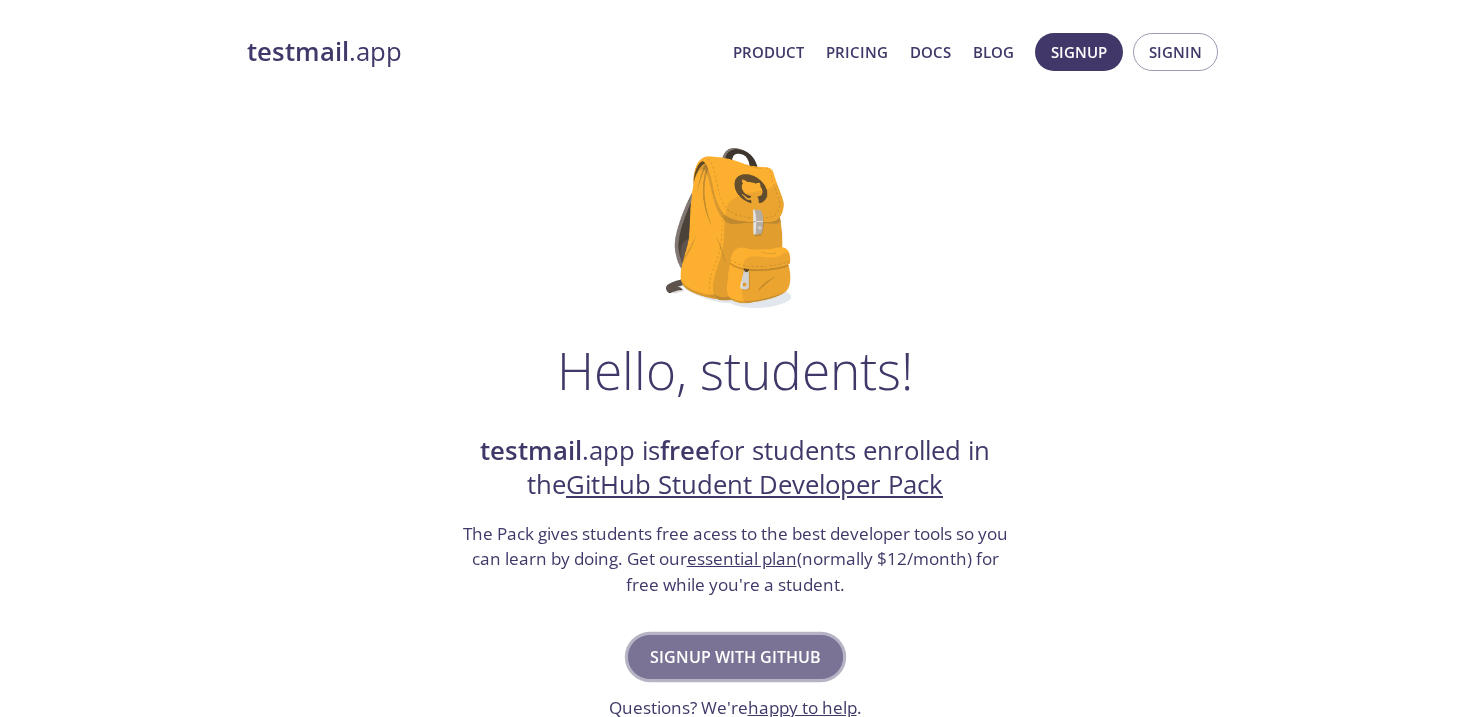 click on "Signup with GitHub" at bounding box center (735, 657) 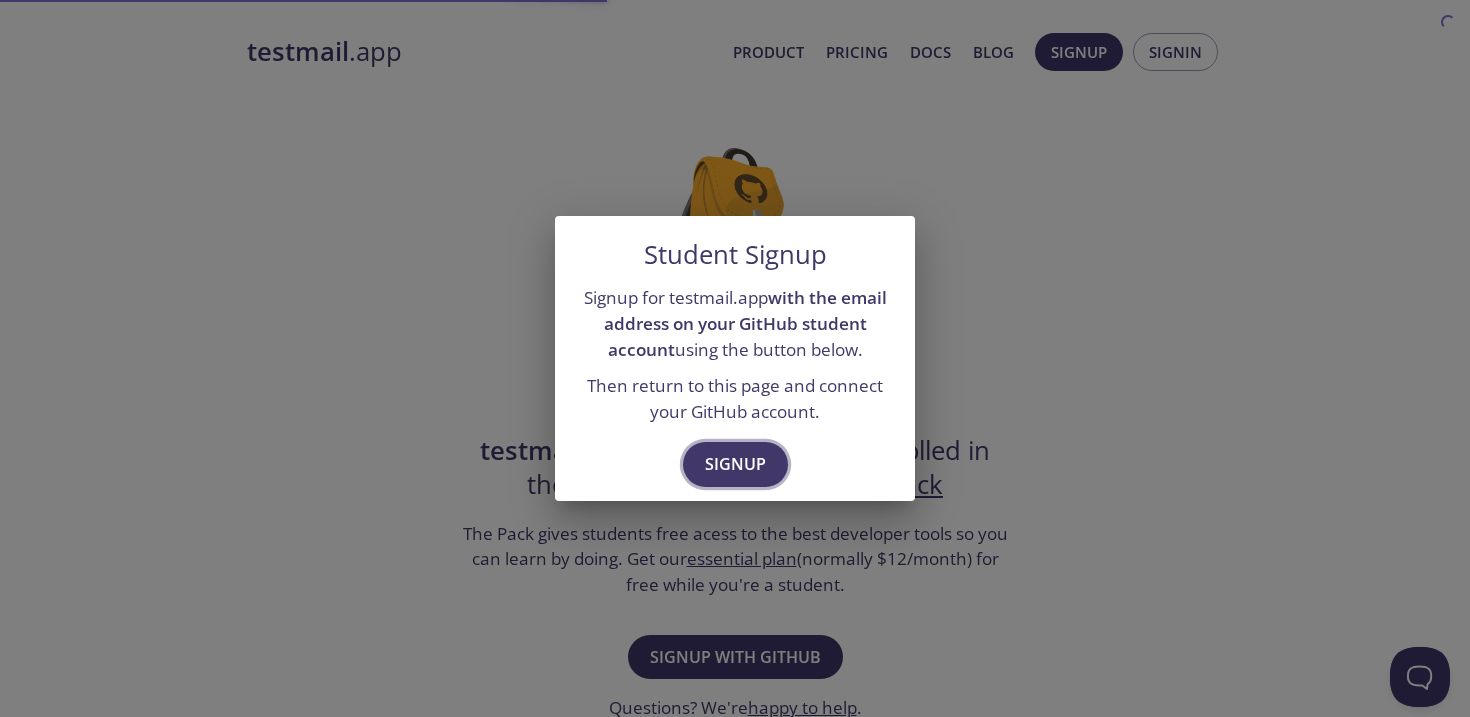 scroll, scrollTop: 0, scrollLeft: 0, axis: both 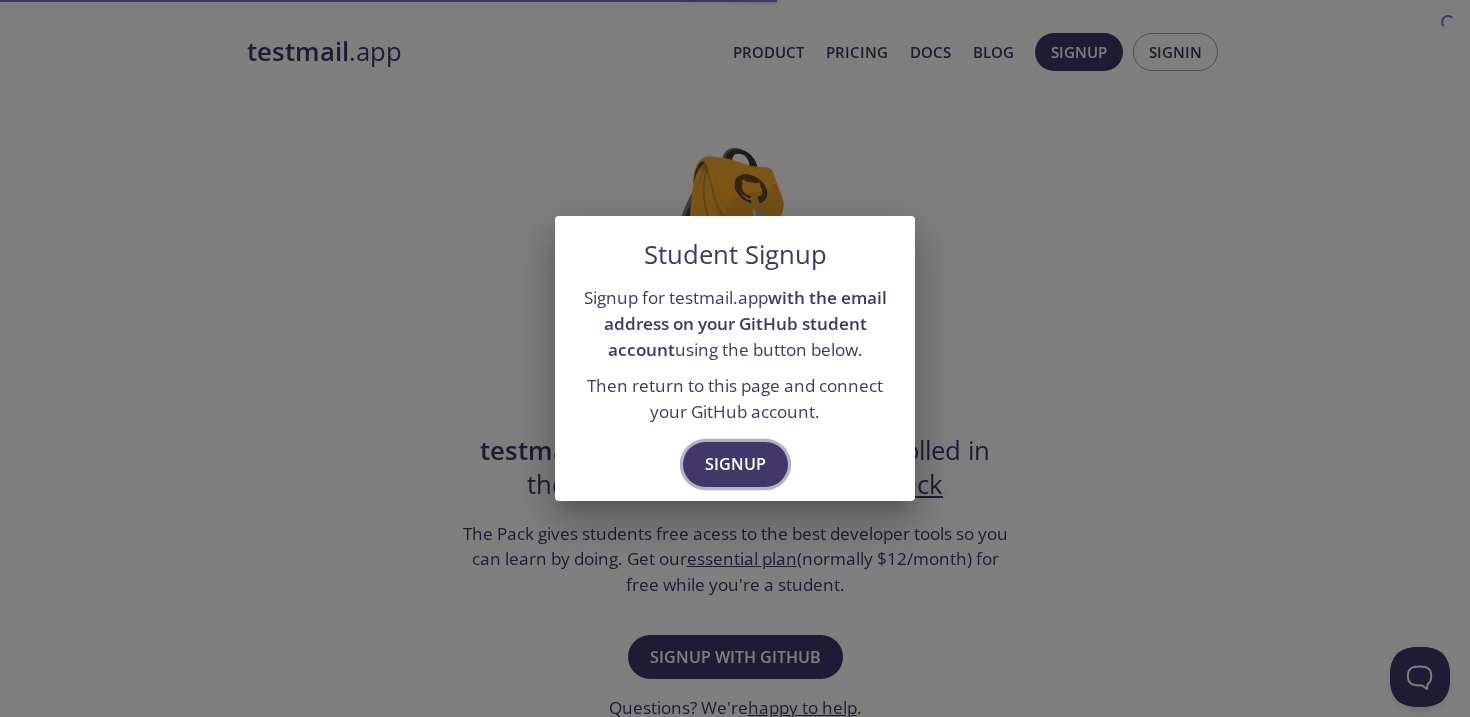click on "Signup" at bounding box center [735, 464] 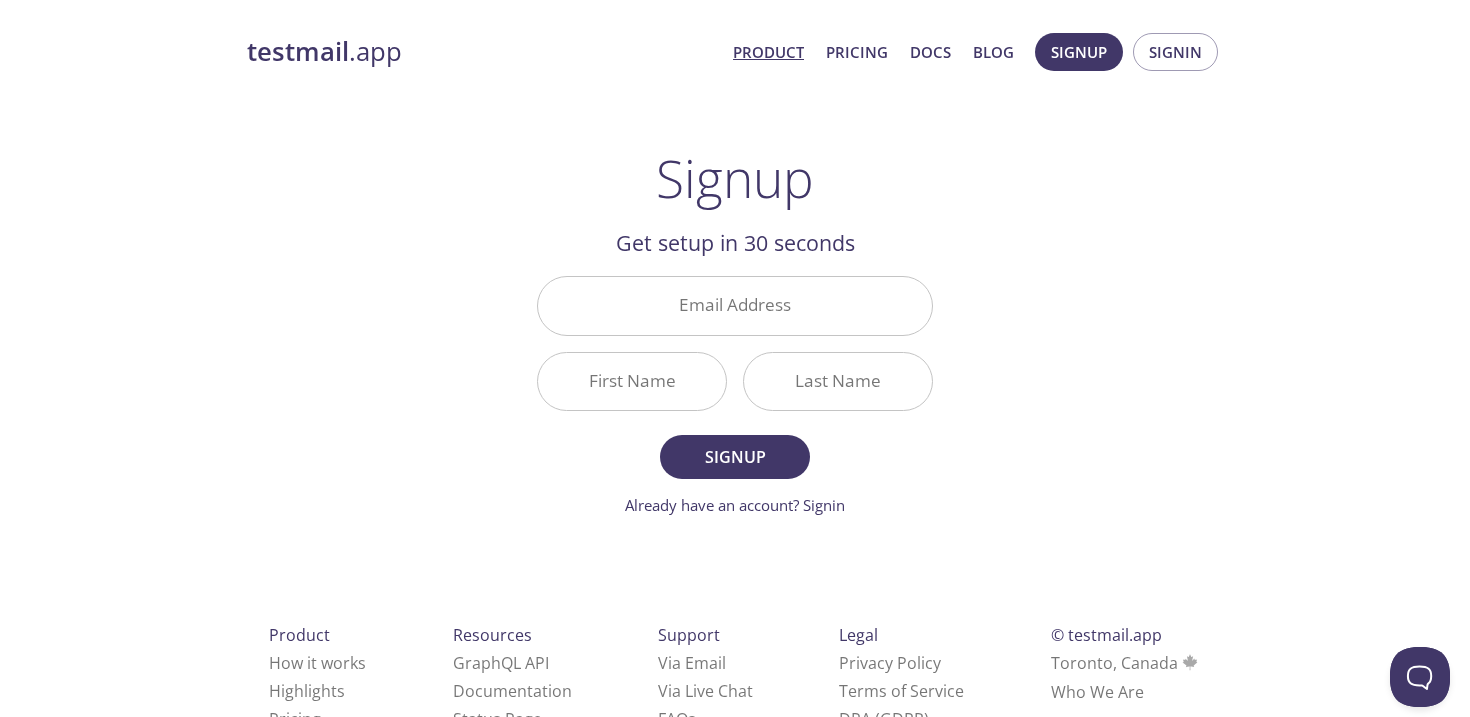 click on "Product" at bounding box center [768, 52] 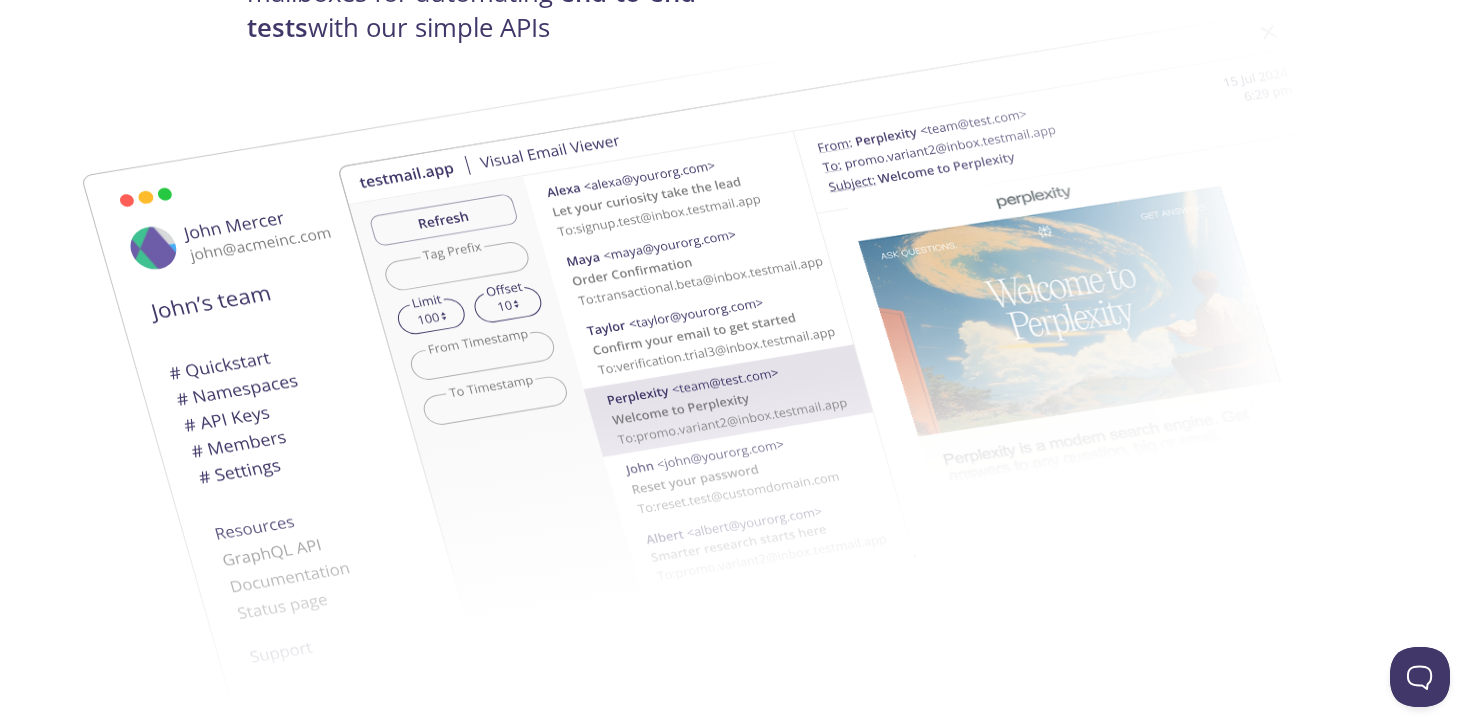 scroll, scrollTop: 0, scrollLeft: 0, axis: both 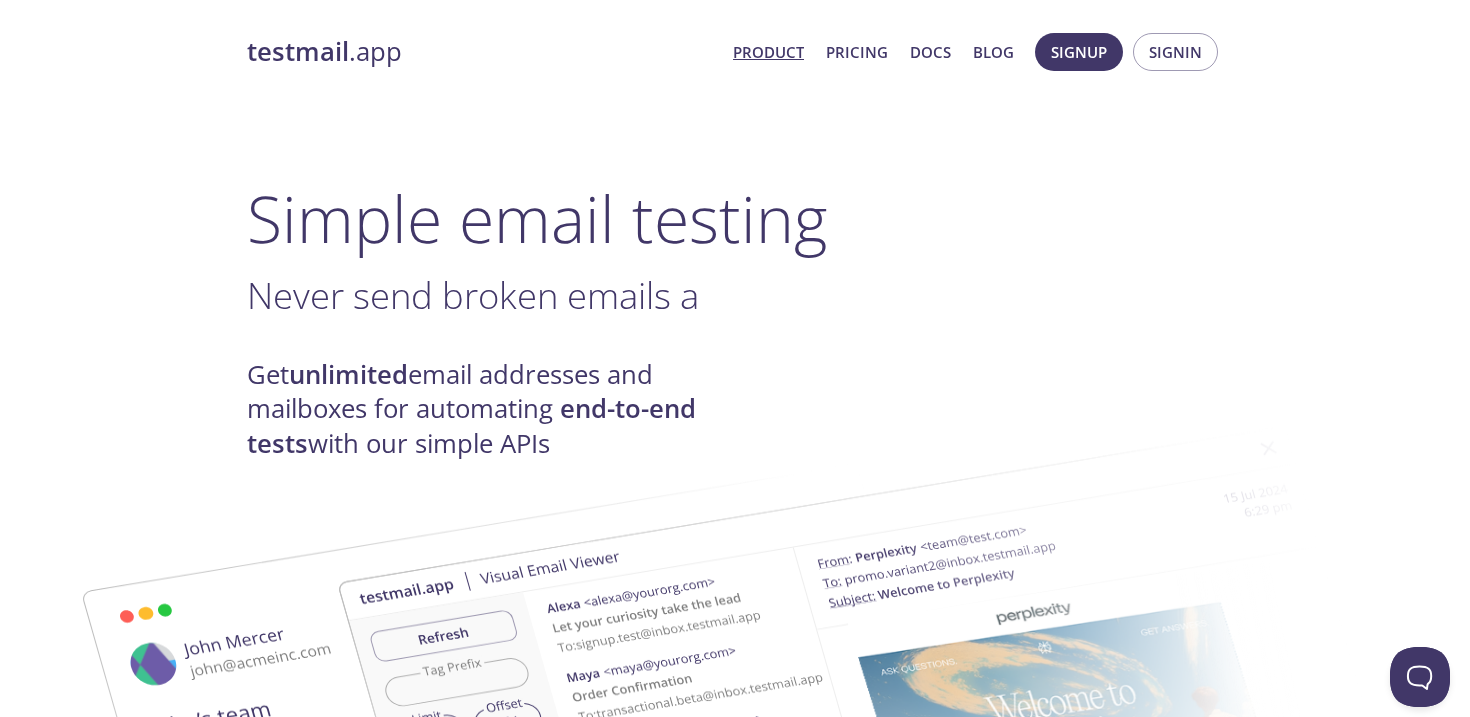 click on "Product" at bounding box center (768, 52) 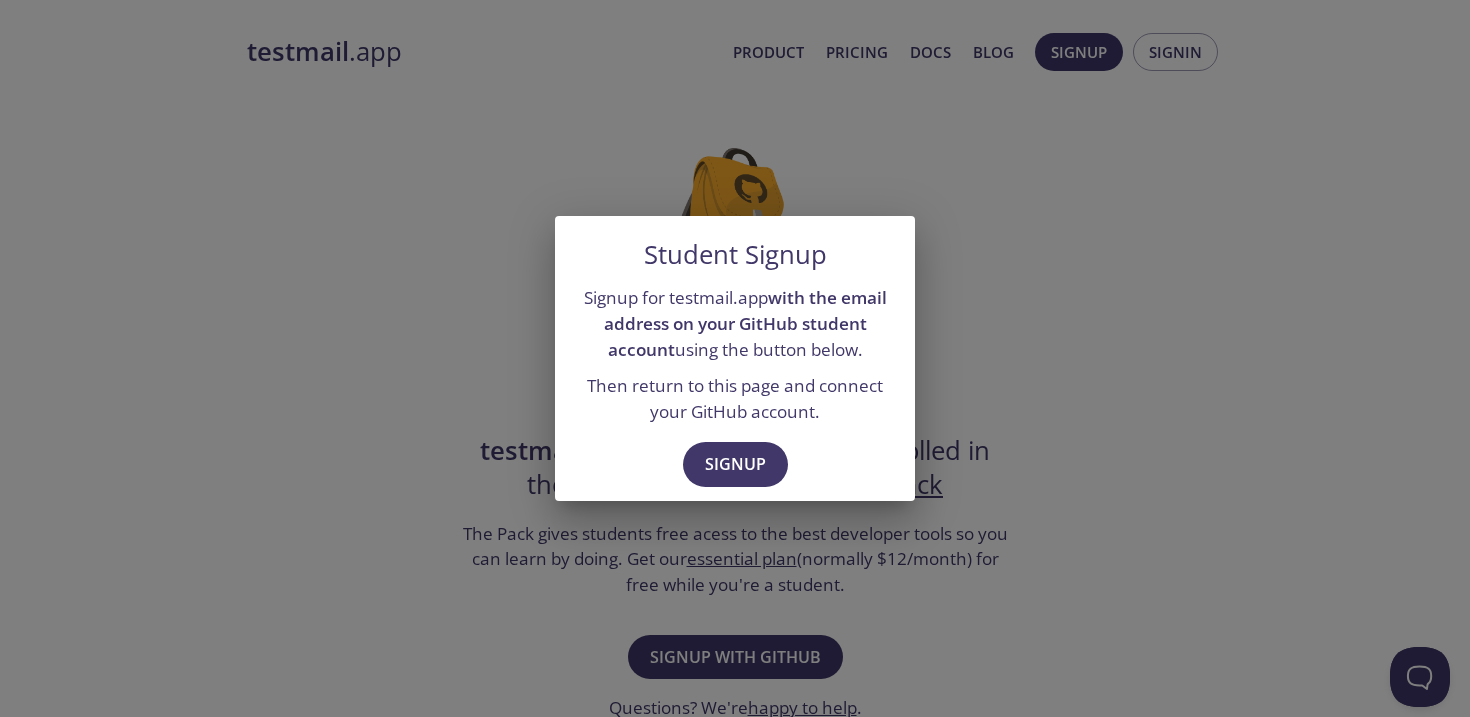 click on "Student Signup Signup for testmail.app  with the email address on your GitHub student account  using the button below. Then return to this page and connect your GitHub account. Signup" at bounding box center [735, 358] 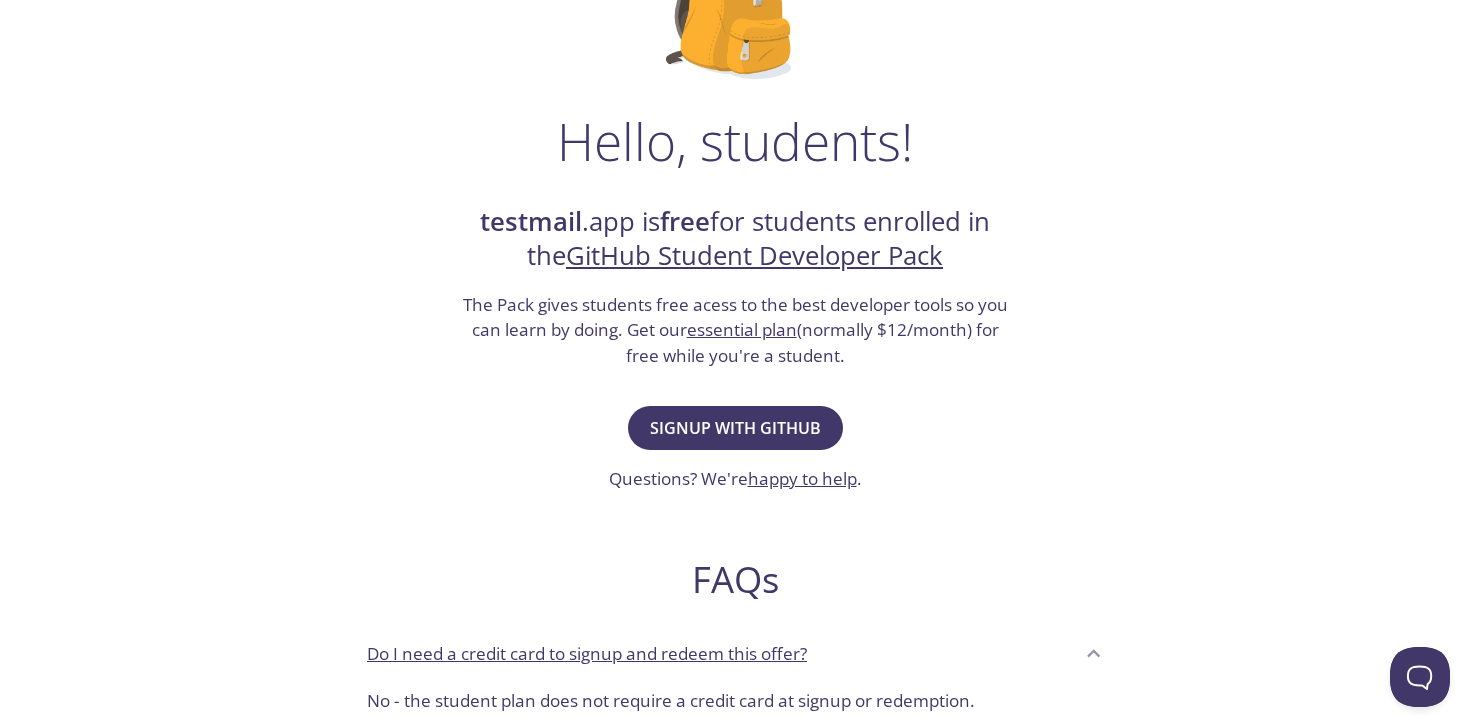 scroll, scrollTop: 231, scrollLeft: 0, axis: vertical 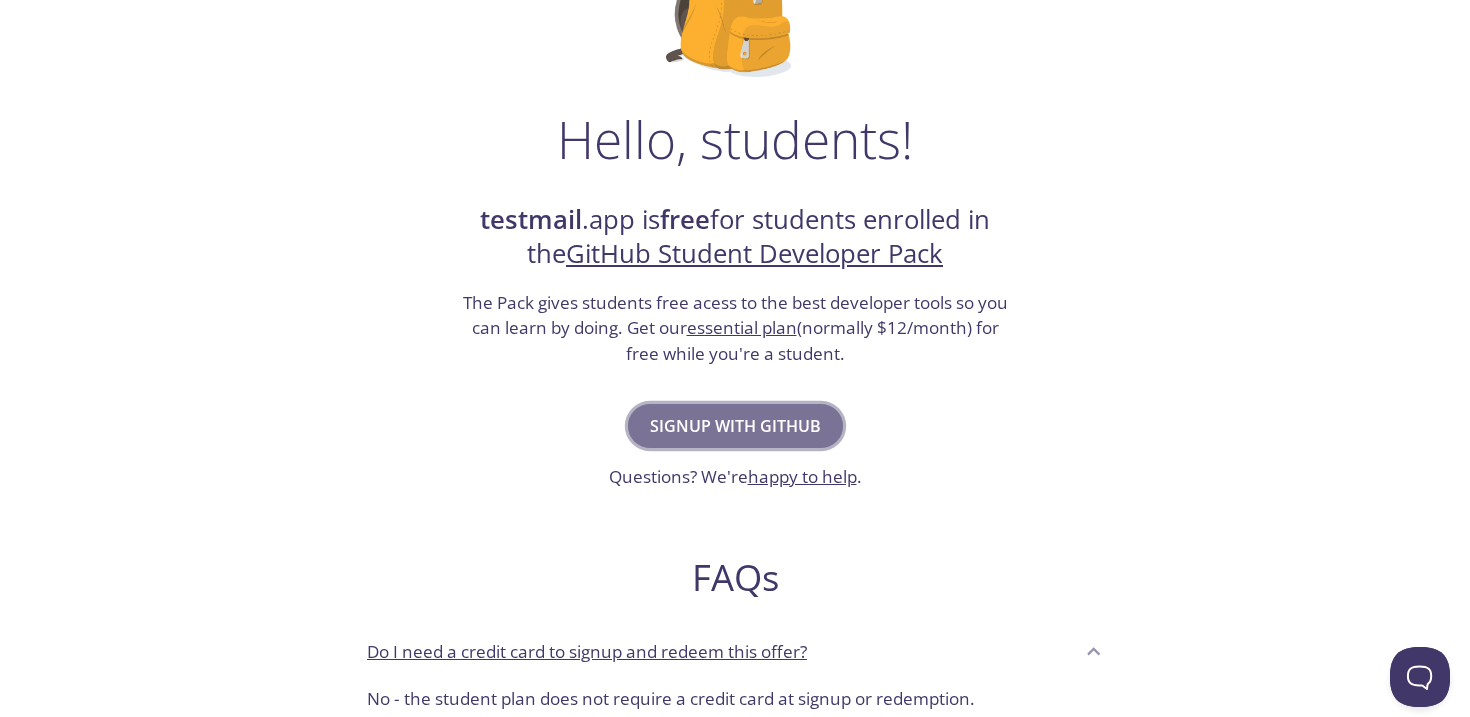 click on "Signup with GitHub" at bounding box center (735, 426) 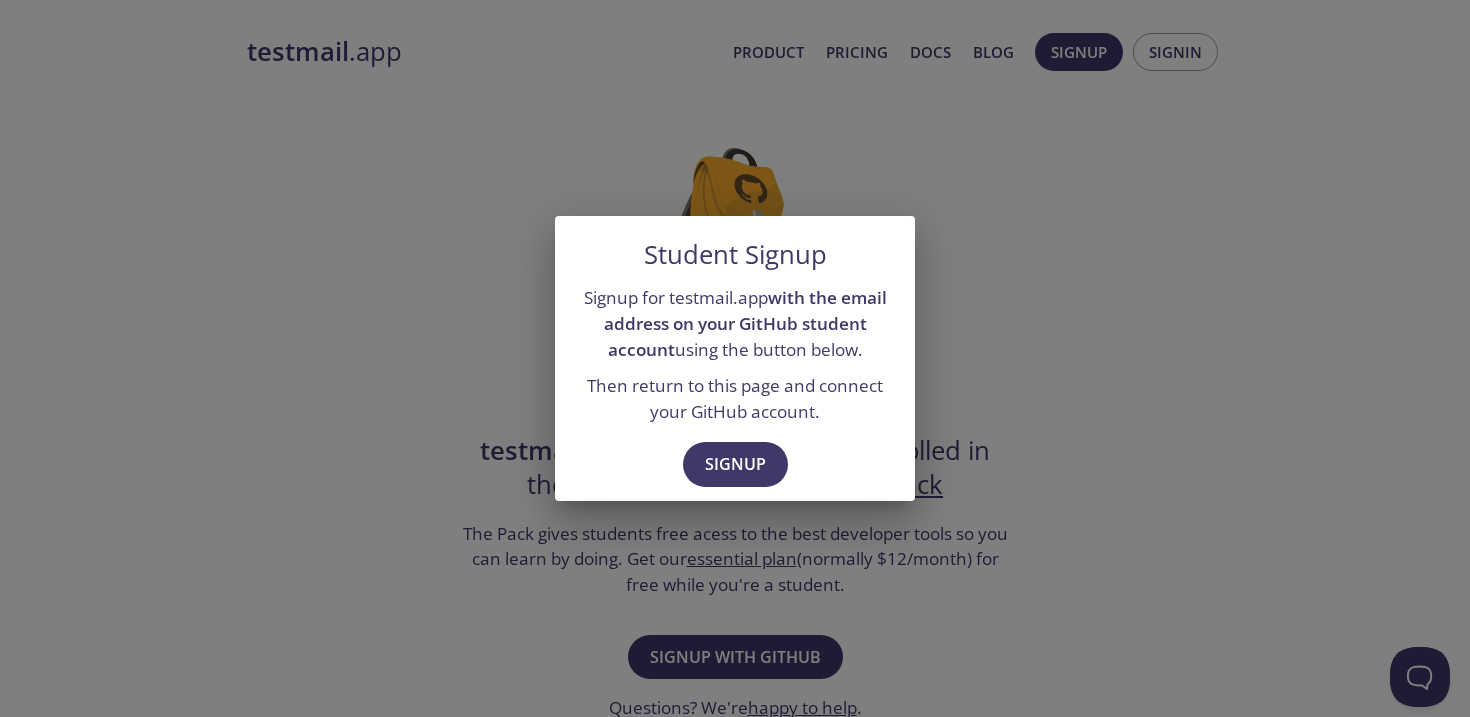 drag, startPoint x: 744, startPoint y: 468, endPoint x: 849, endPoint y: 446, distance: 107.28001 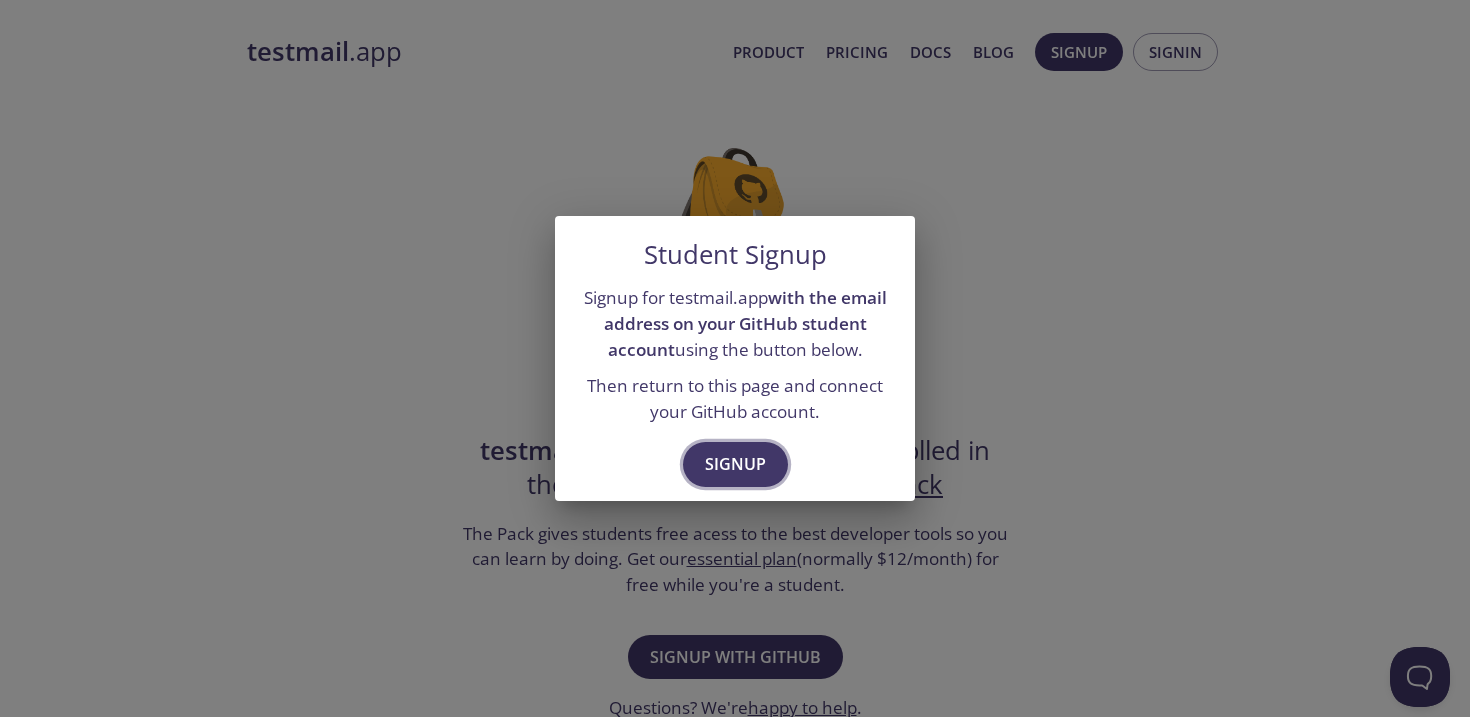 click on "Signup" at bounding box center [735, 464] 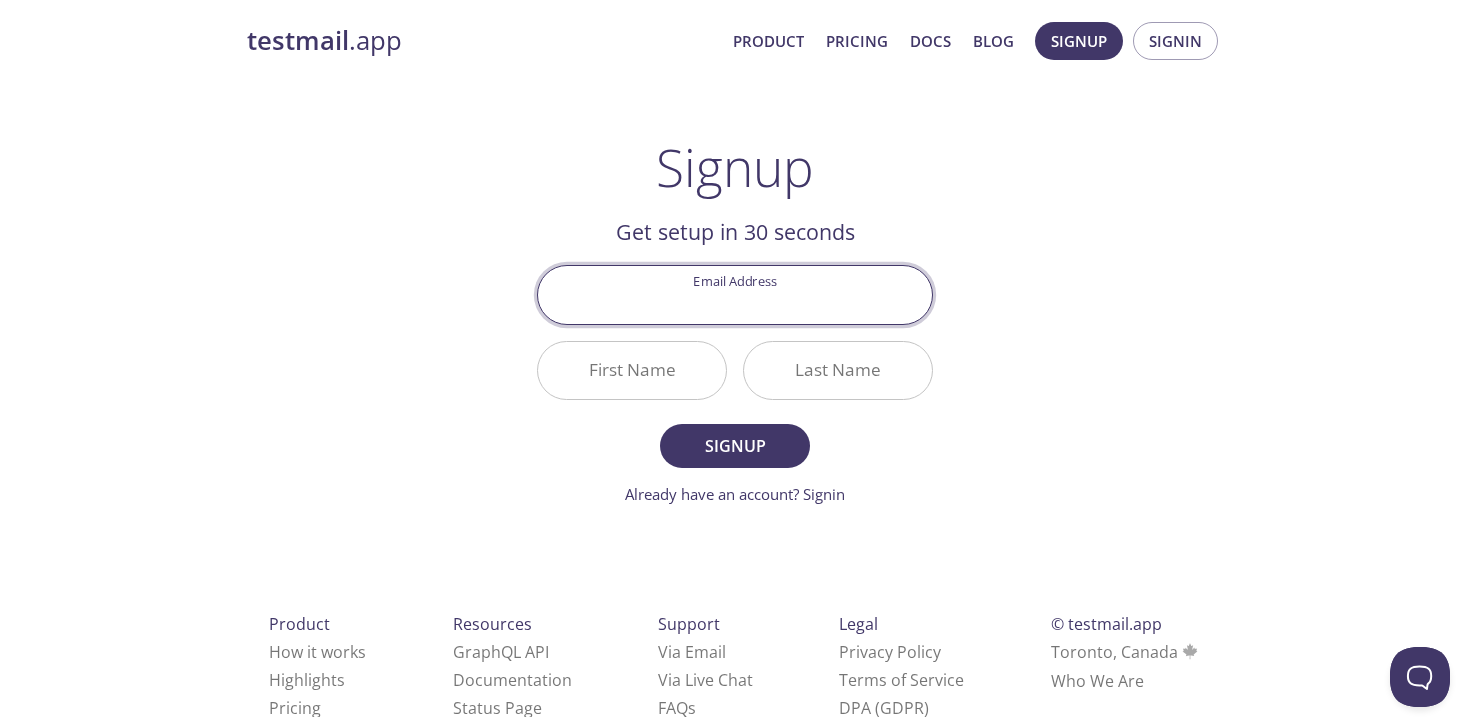 scroll, scrollTop: 0, scrollLeft: 0, axis: both 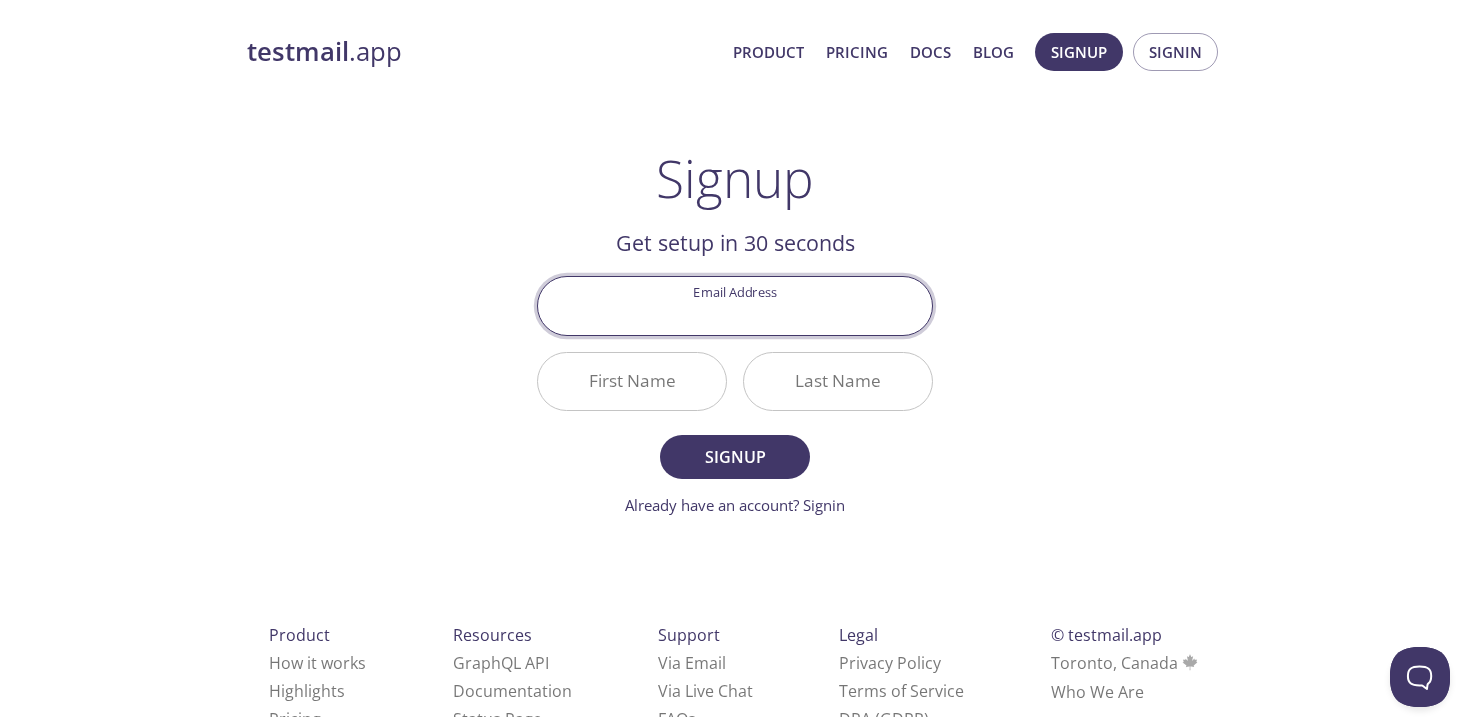 paste on "[EMAIL]" 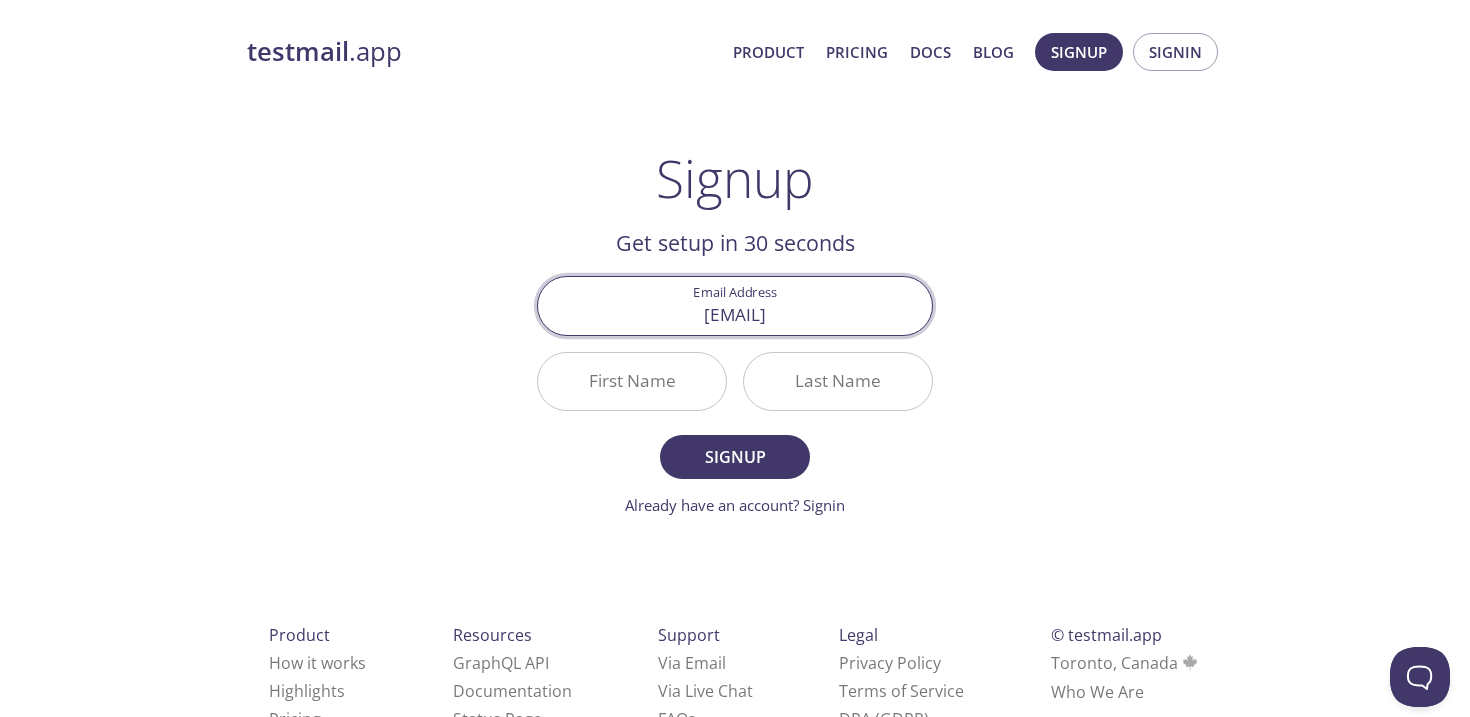 type on "[EMAIL]" 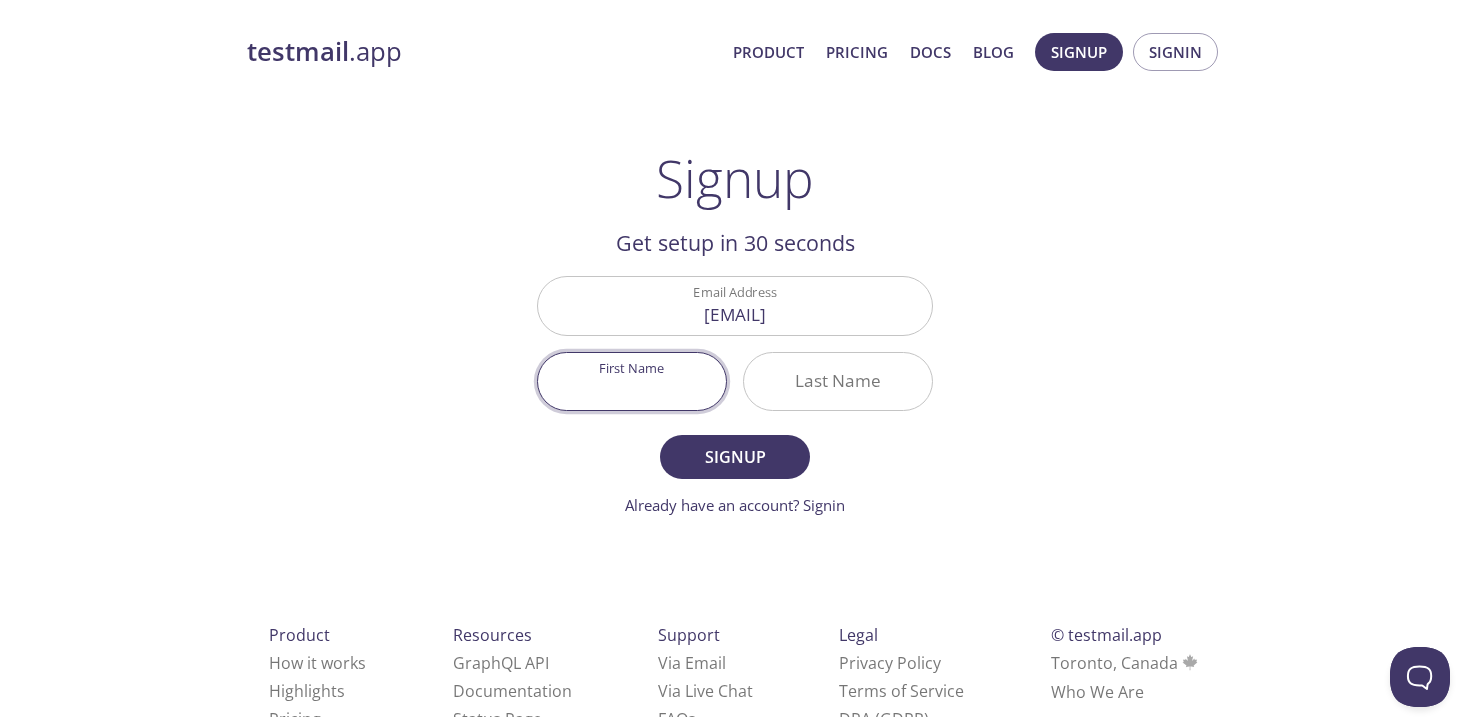 click on "First Name" at bounding box center [632, 381] 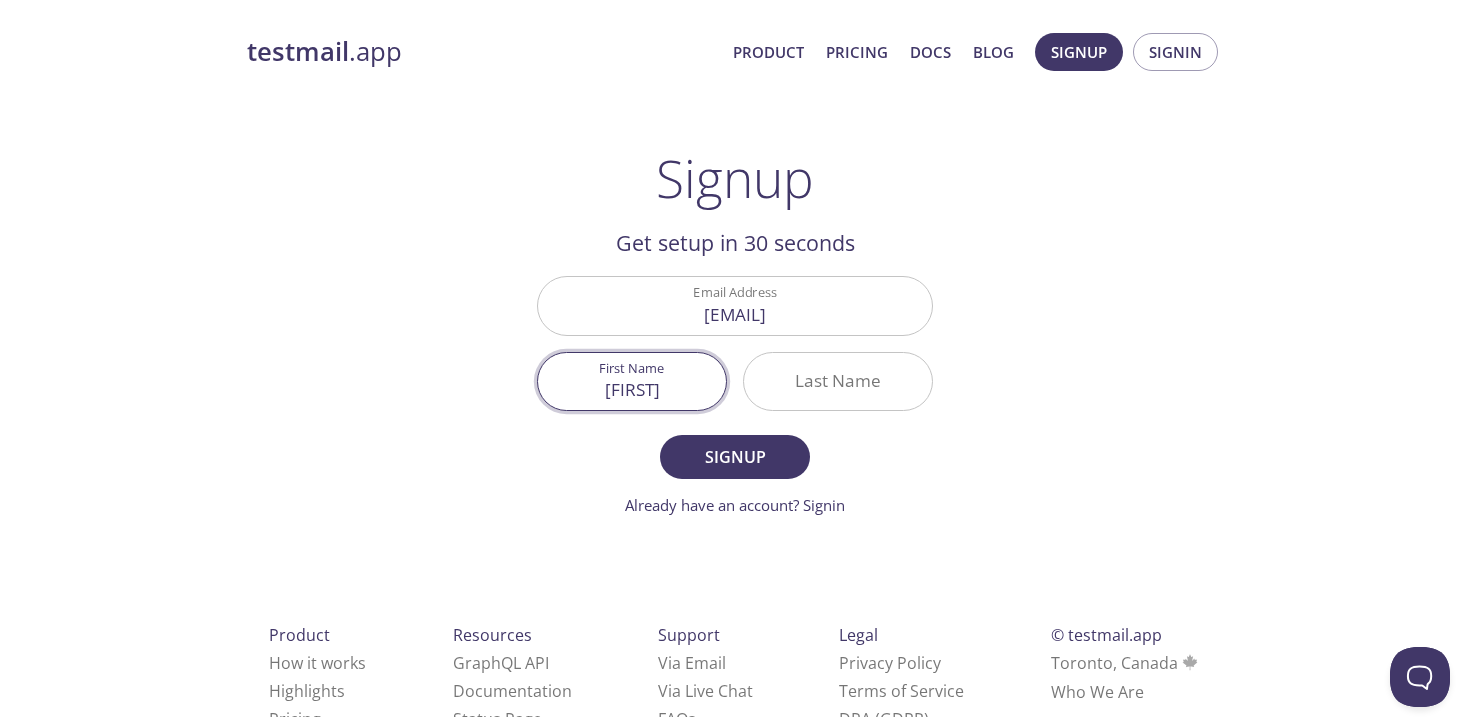 type on "[FIRST]" 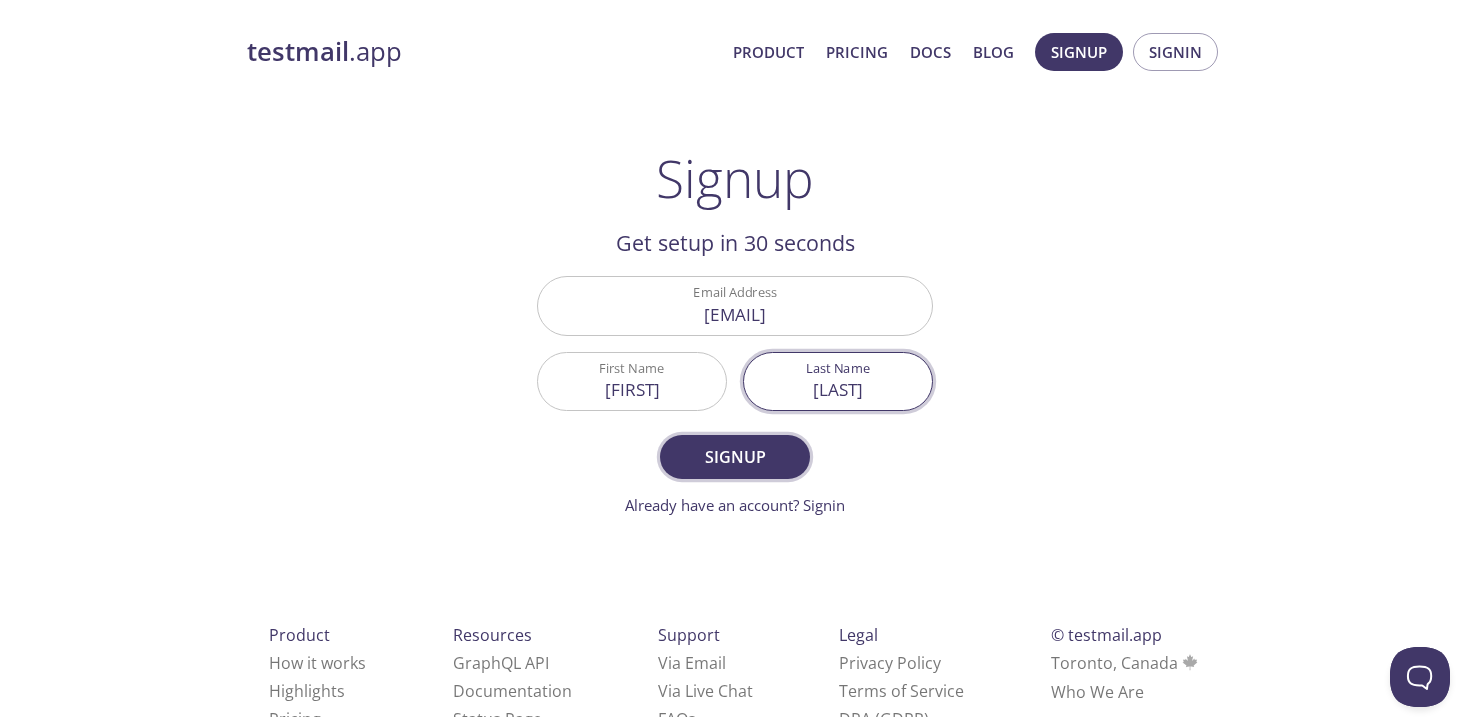 type on "[FIRST]" 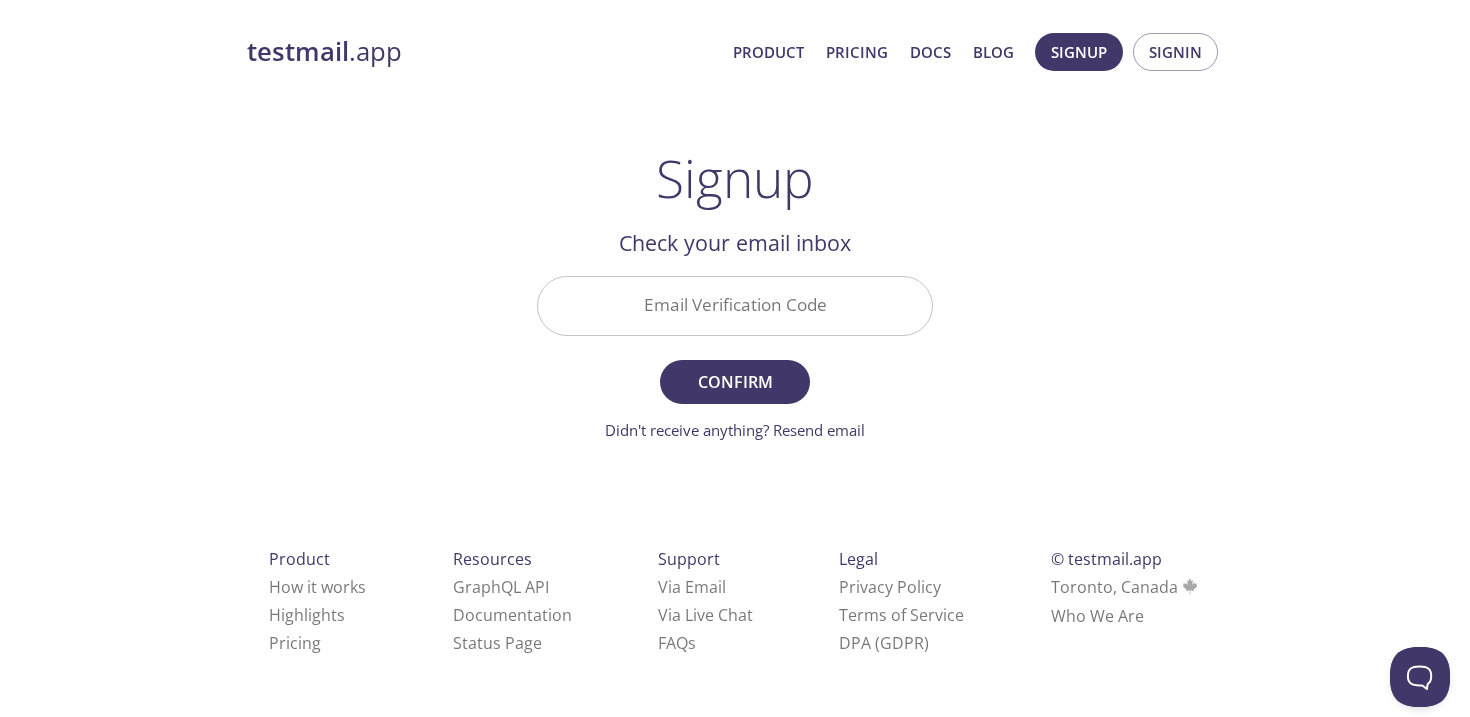 click on "Email Verification Code" at bounding box center (735, 305) 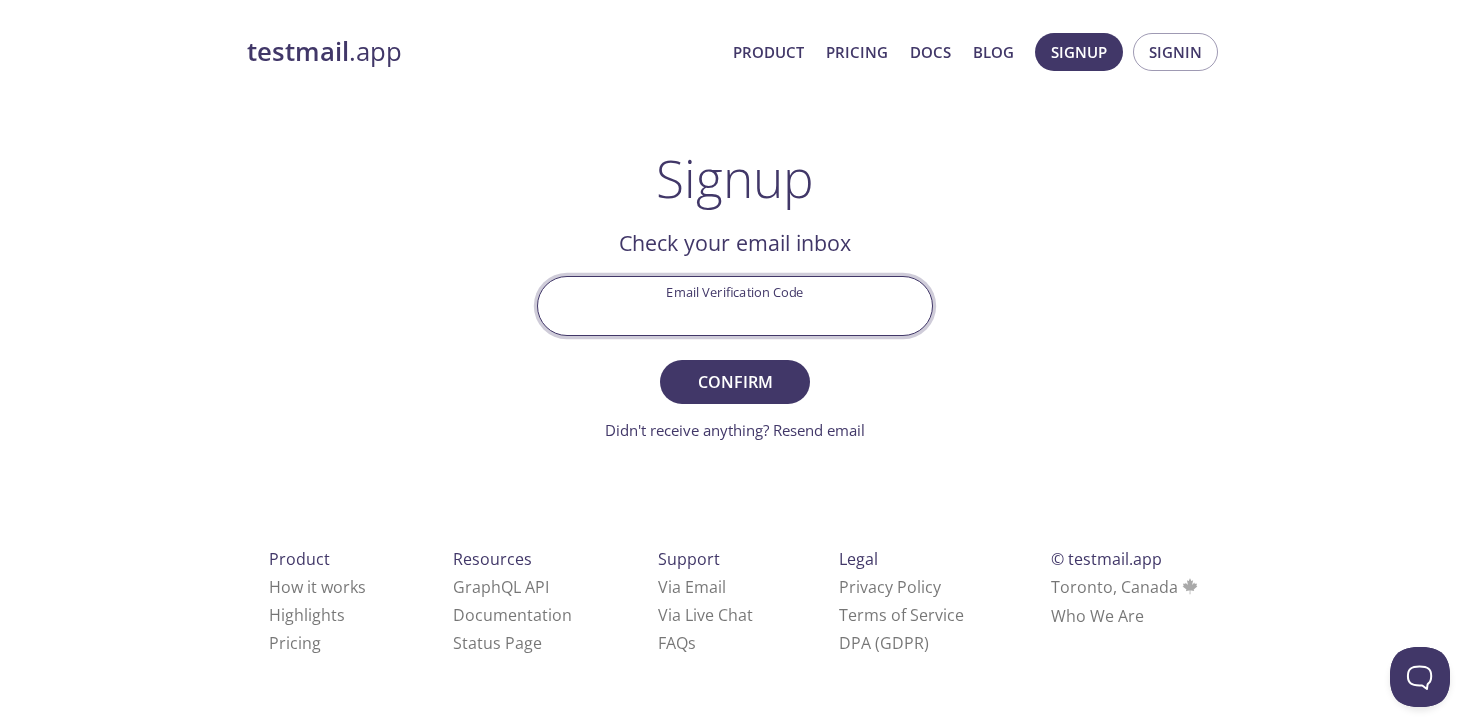paste on "XY5HV17" 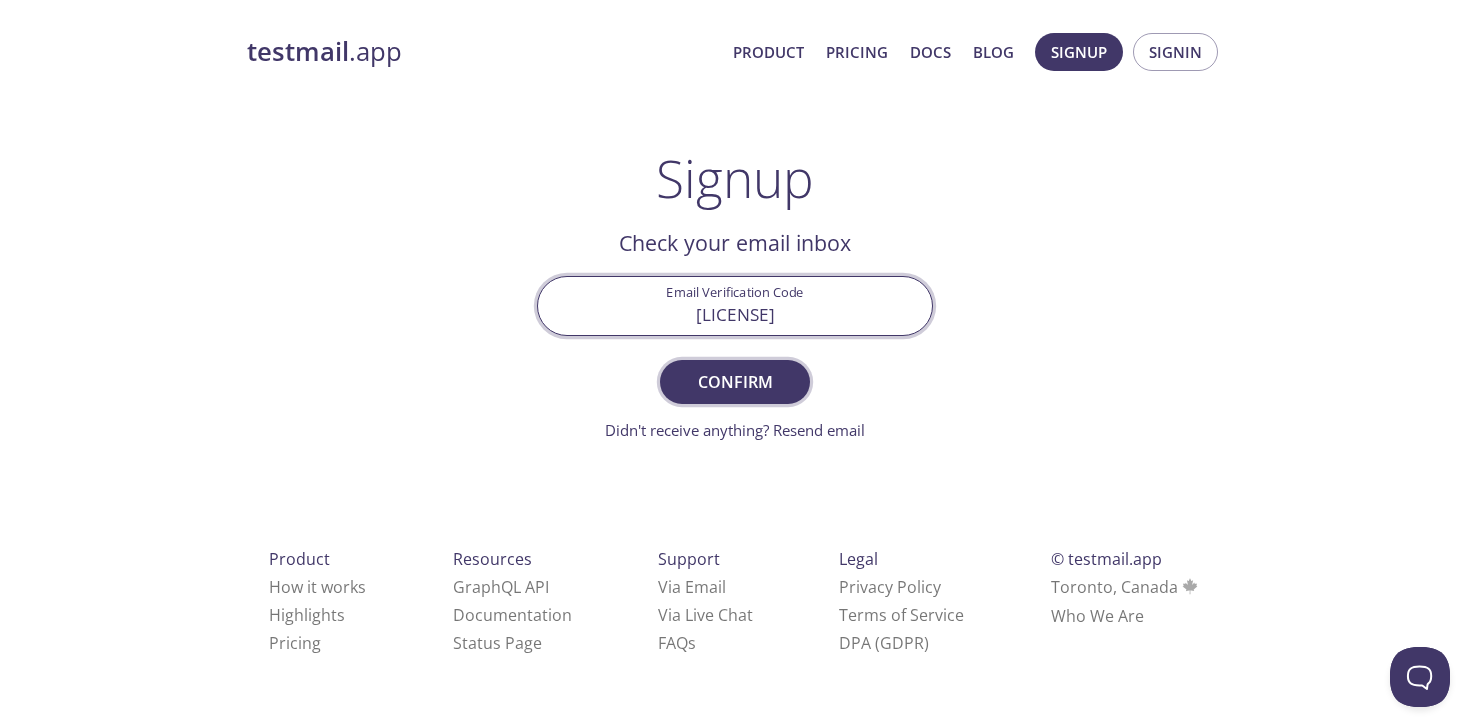 type on "XY5HV17" 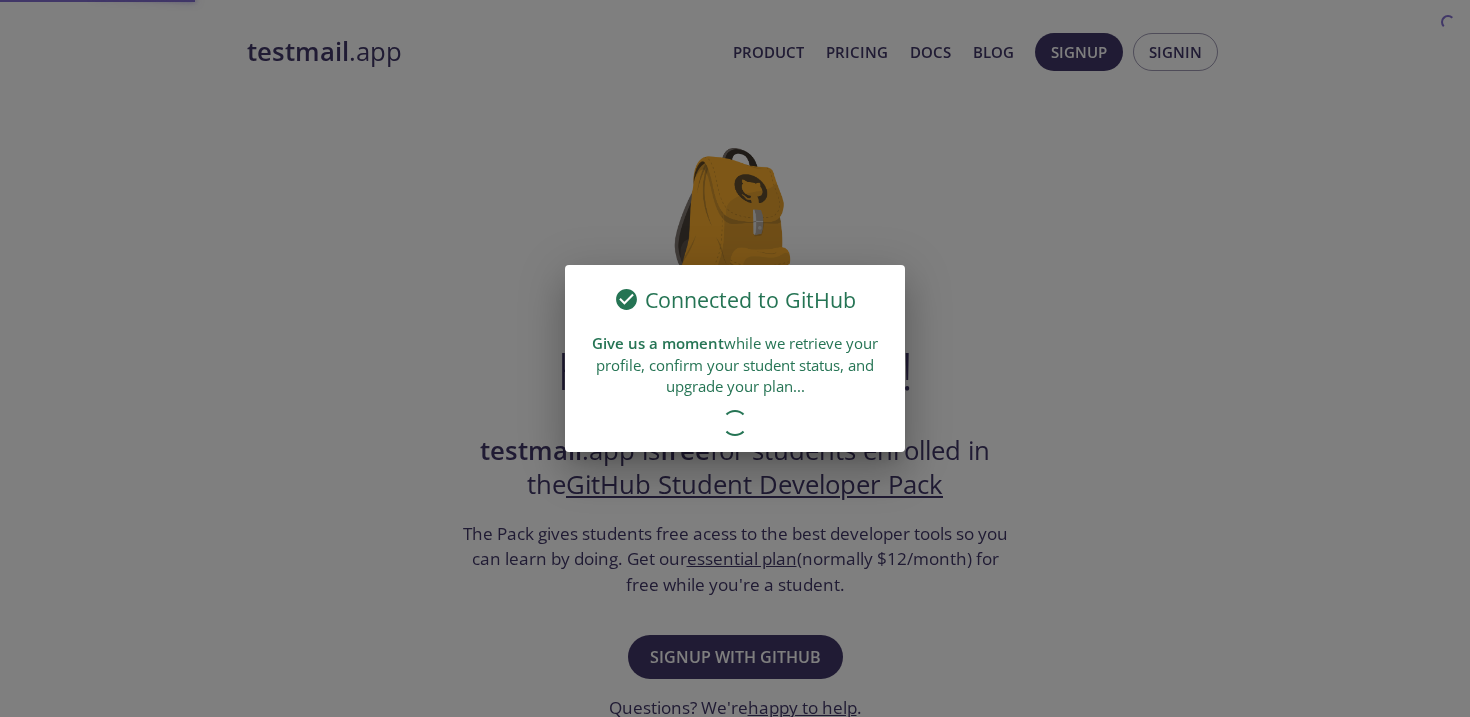 scroll, scrollTop: 0, scrollLeft: 0, axis: both 